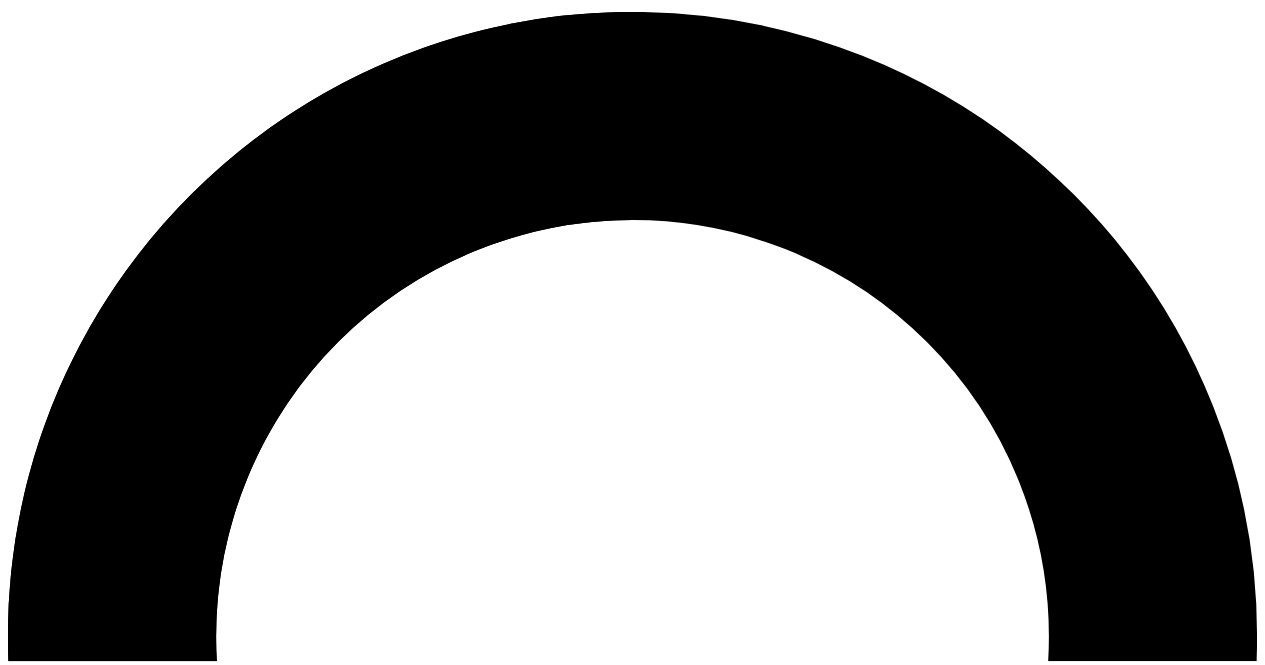scroll, scrollTop: 0, scrollLeft: 0, axis: both 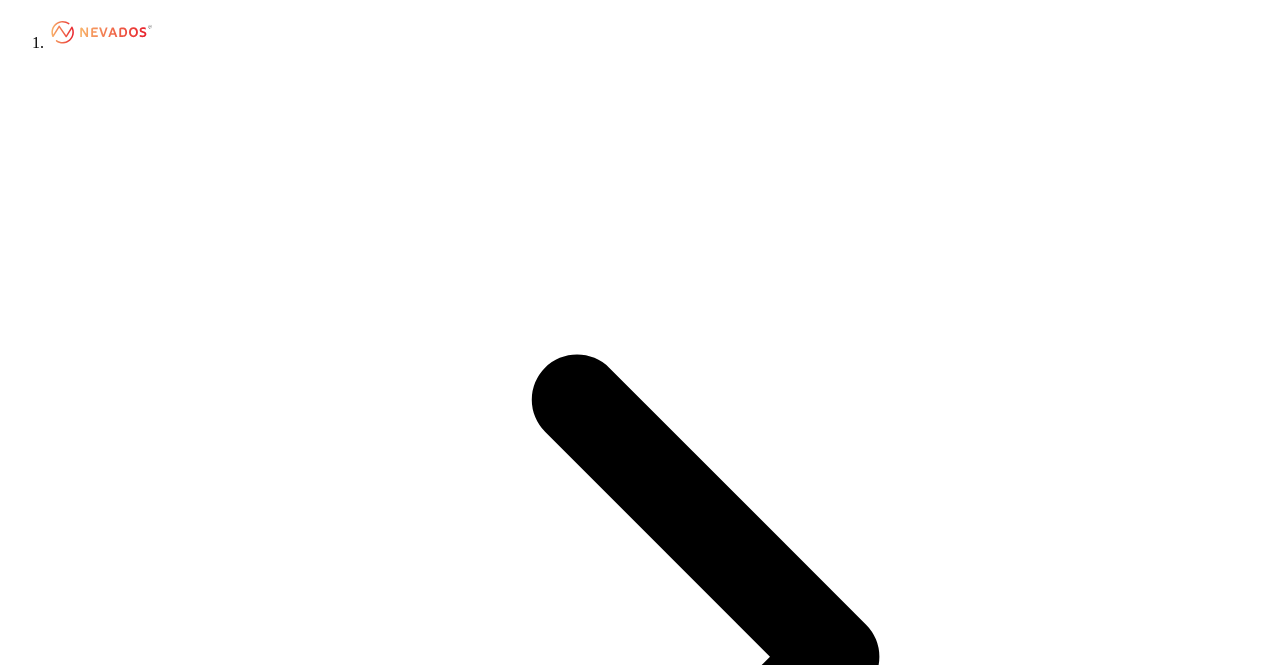 click on "Edit or Duplicate" at bounding box center (65, 16389) 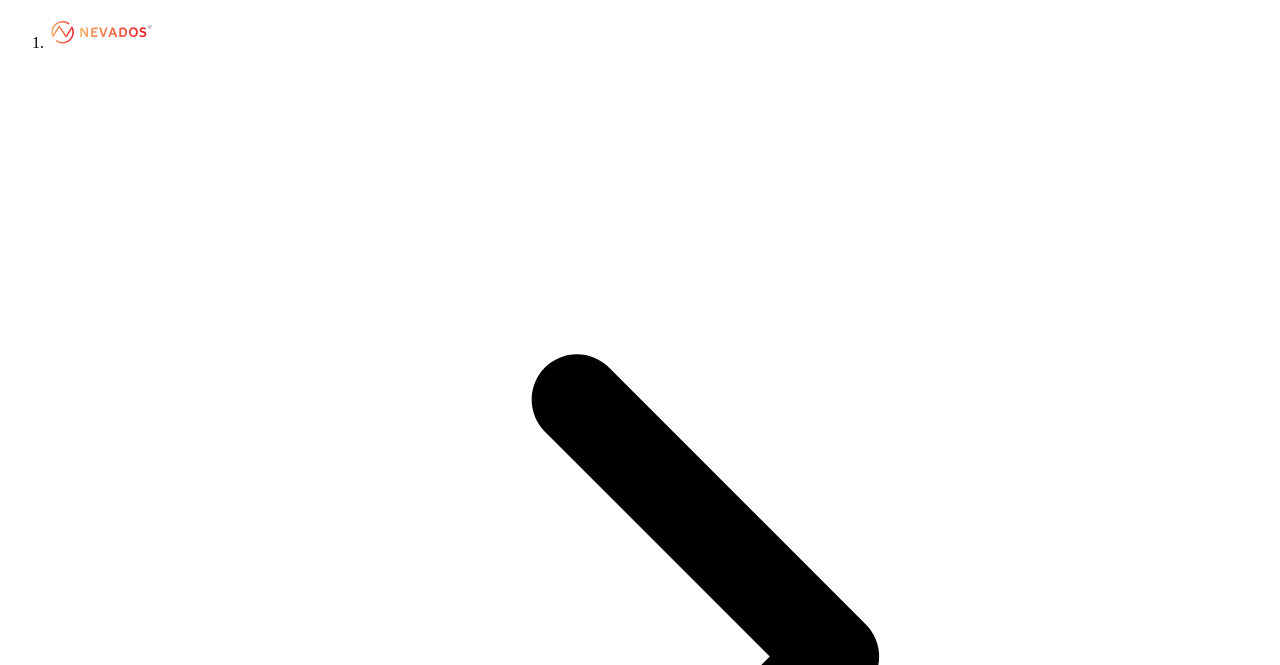 click on "Edit Change fields or documents" at bounding box center [127, 21792] 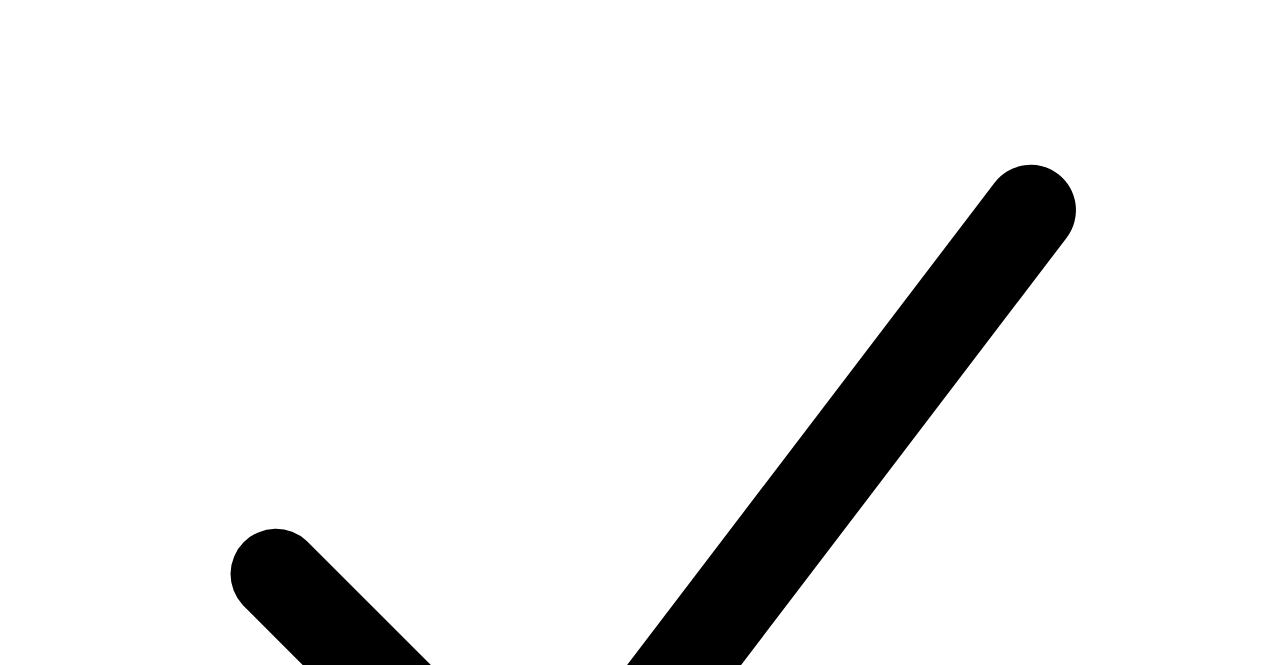 scroll, scrollTop: 2700, scrollLeft: 0, axis: vertical 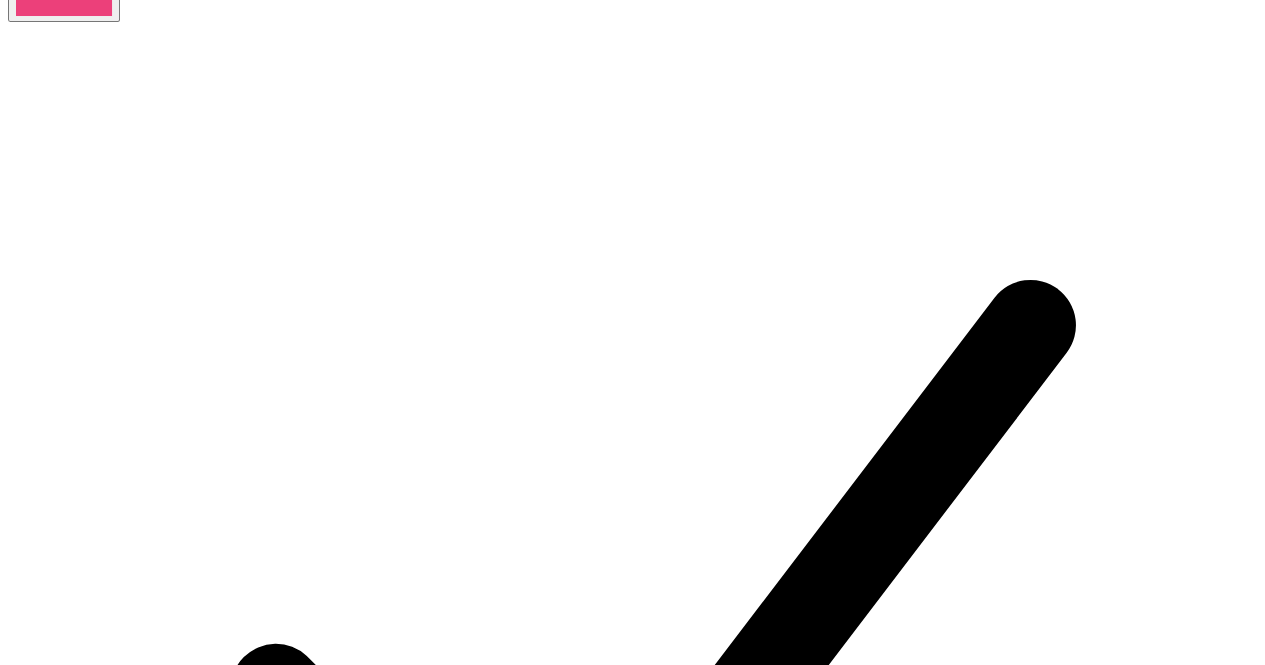 click on "*****" at bounding box center (79, 14602) 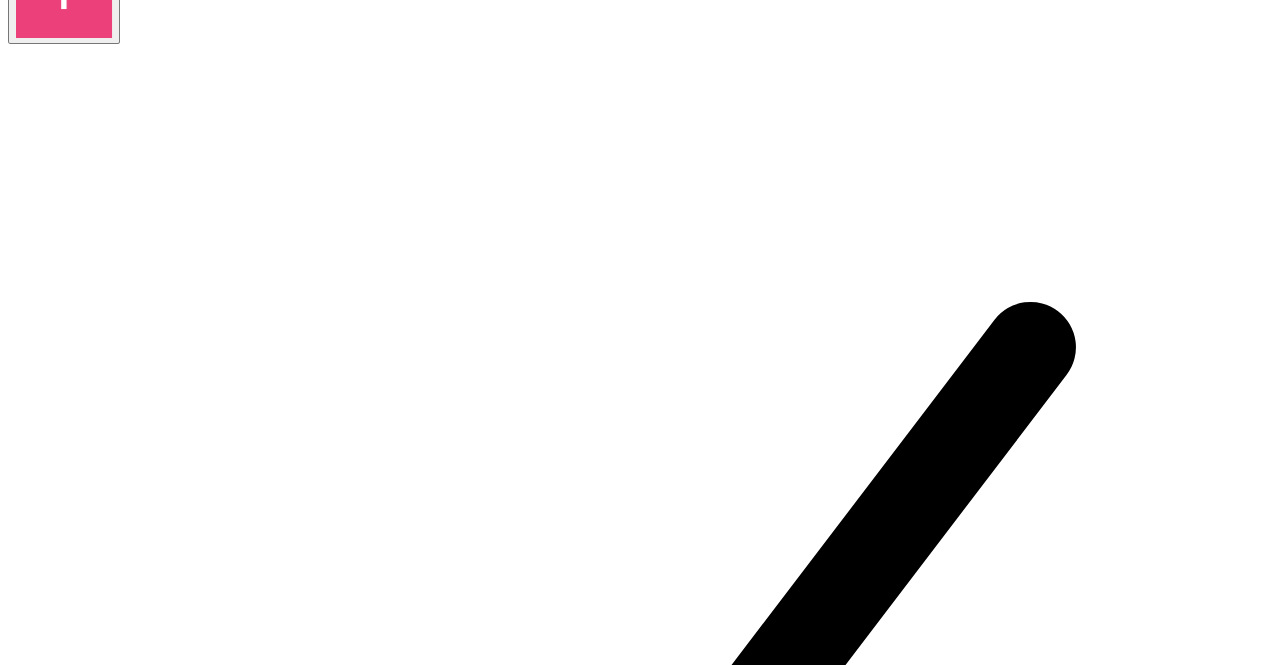 click on "**********" at bounding box center (79, 14663) 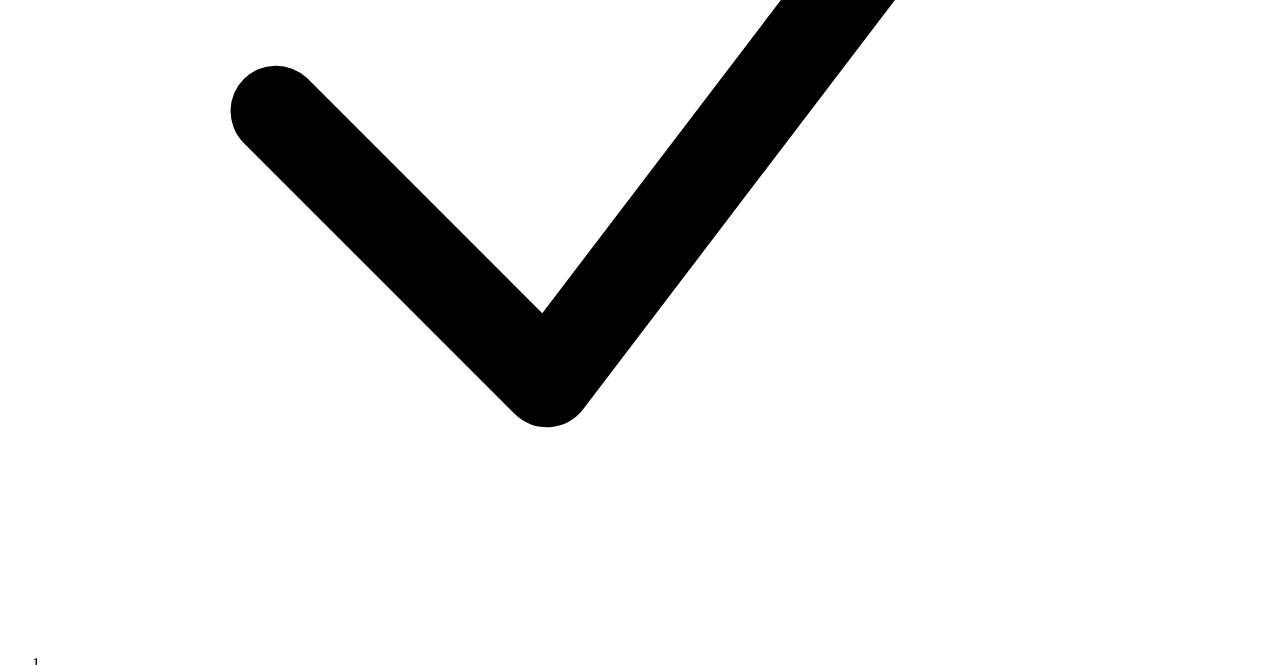 scroll, scrollTop: 2900, scrollLeft: 0, axis: vertical 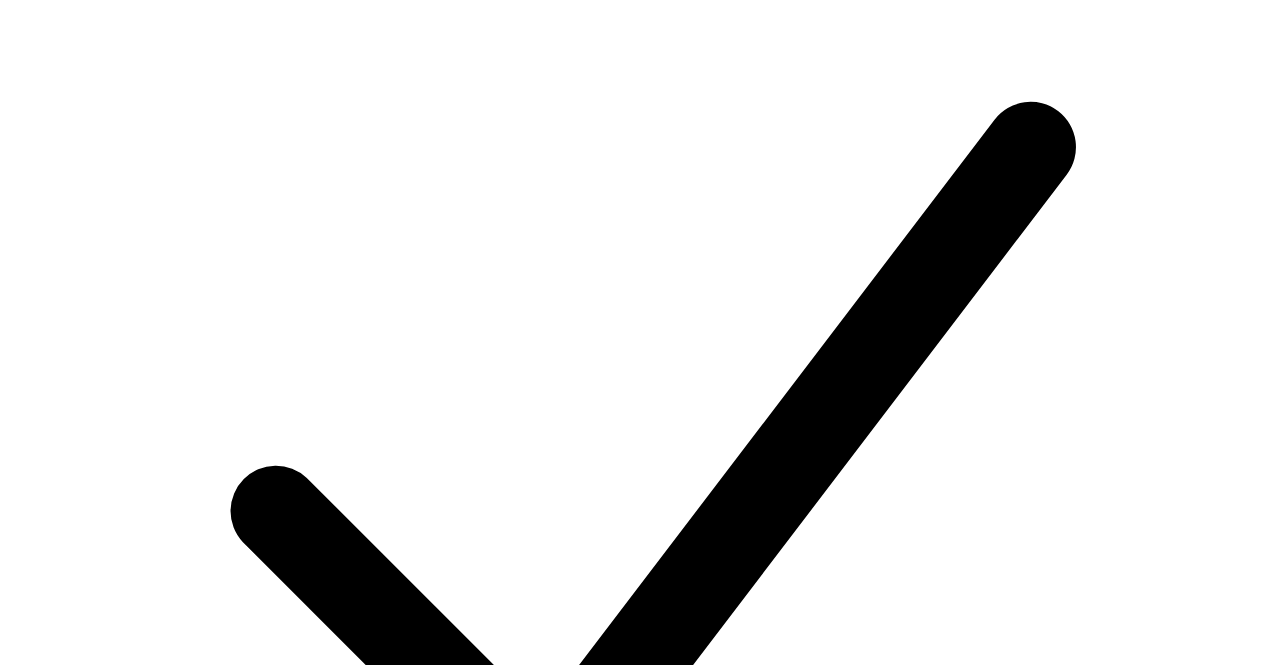 click on "***" at bounding box center [79, 14730] 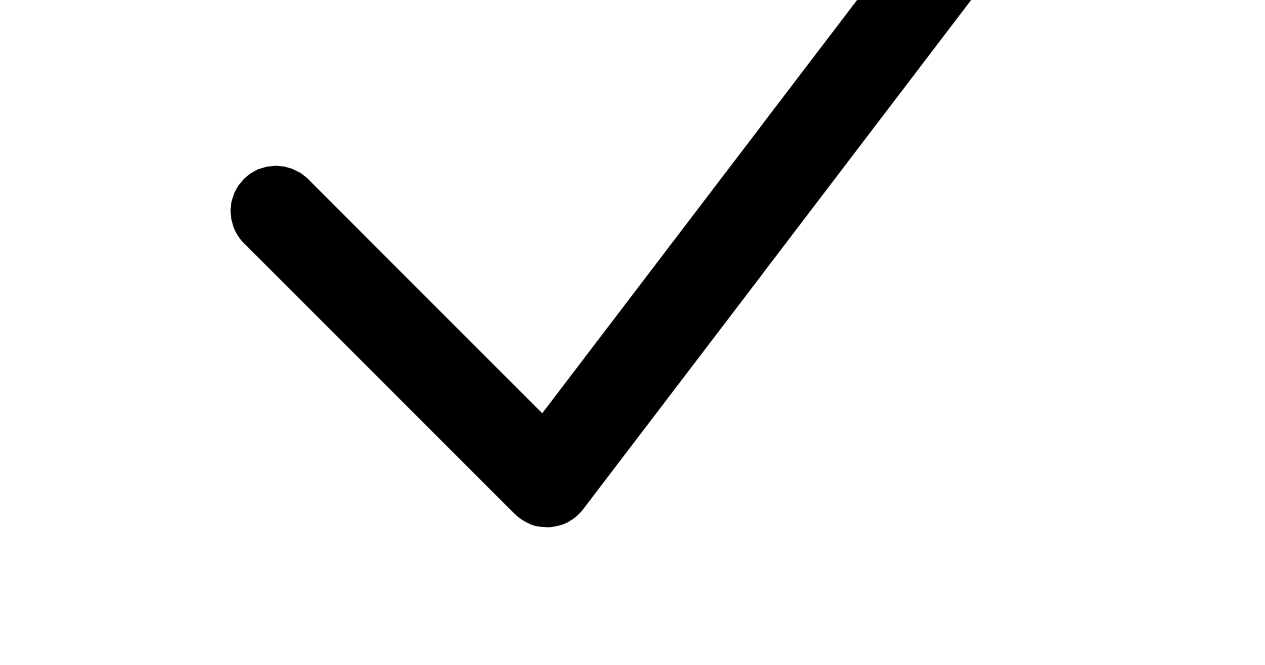 scroll, scrollTop: 3100, scrollLeft: 0, axis: vertical 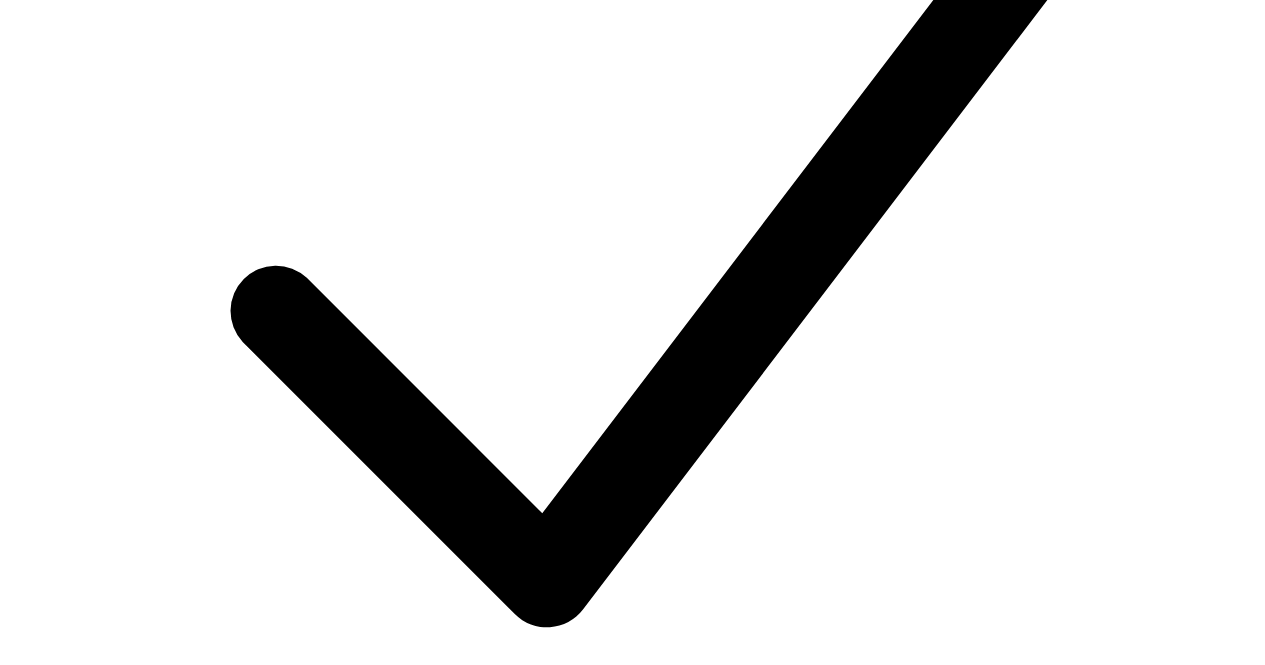 click on "Add Another Module" at bounding box center [86, 14886] 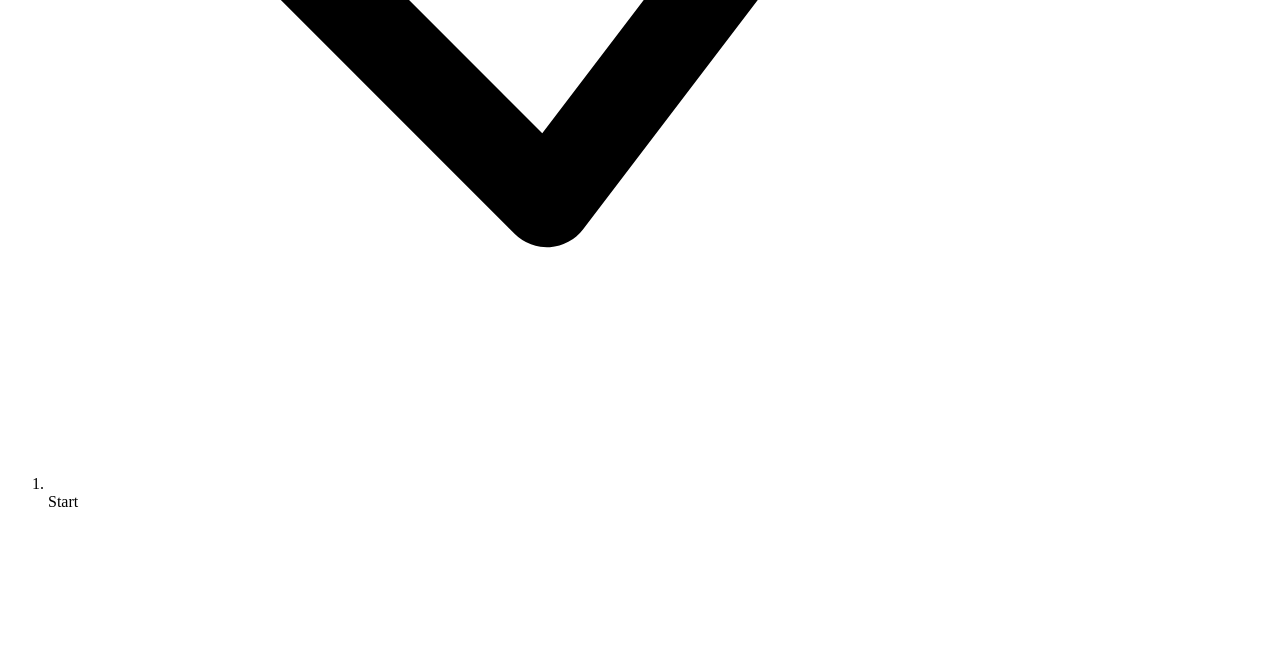 scroll, scrollTop: 3400, scrollLeft: 0, axis: vertical 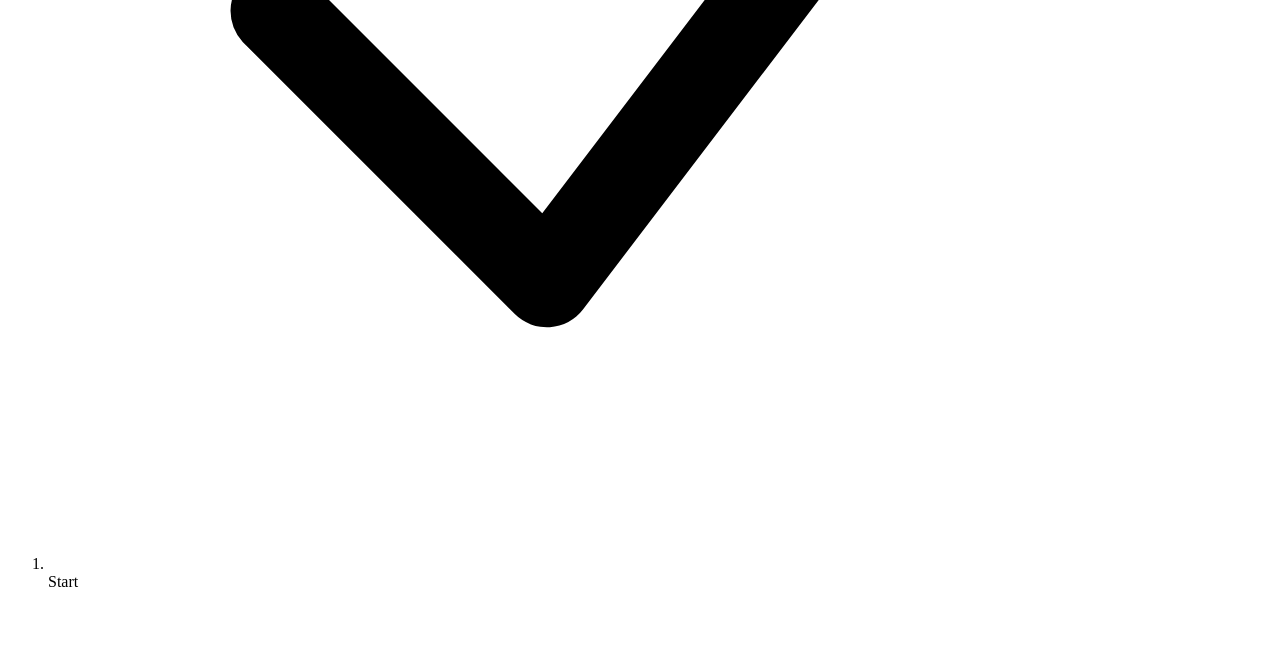 click at bounding box center [16, 13426] 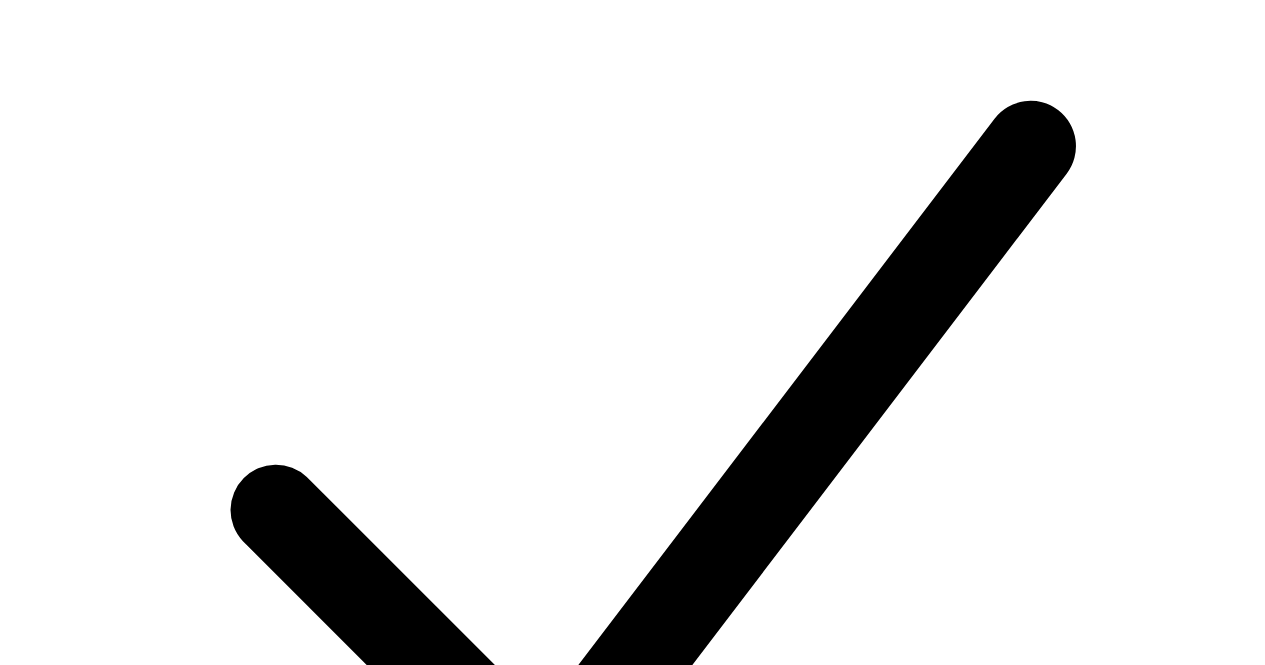 scroll, scrollTop: 3100, scrollLeft: 0, axis: vertical 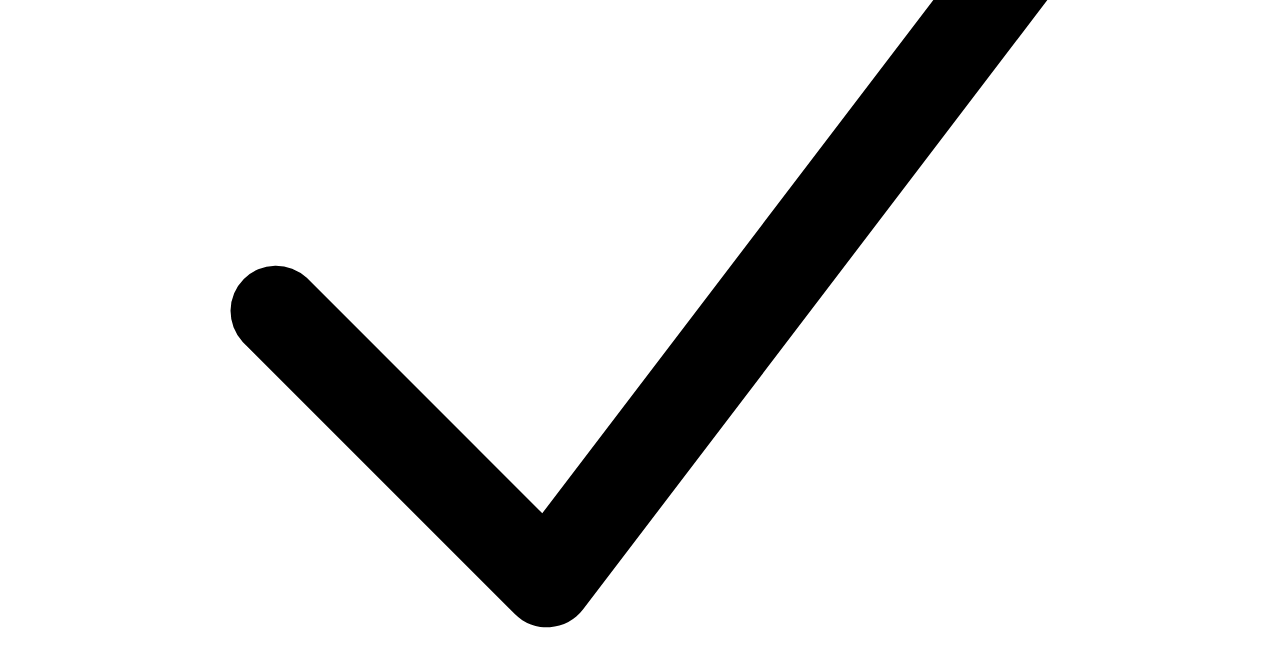 click on "**********" at bounding box center [632, 14214] 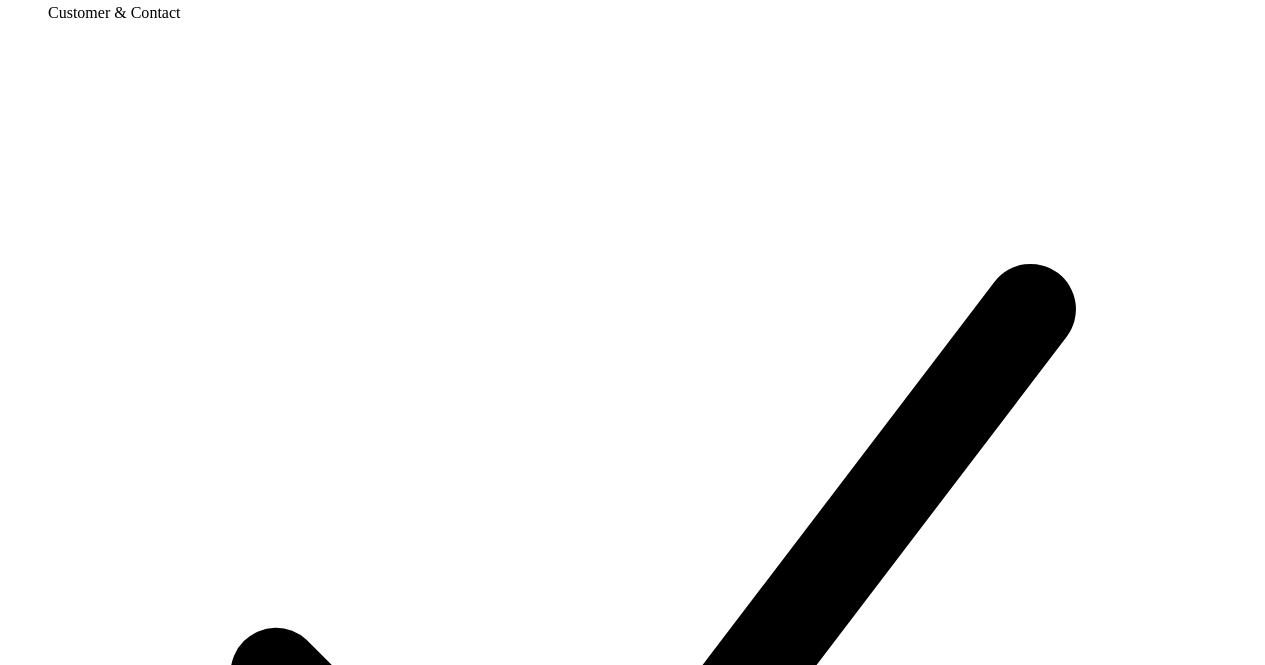 scroll, scrollTop: 5494, scrollLeft: 0, axis: vertical 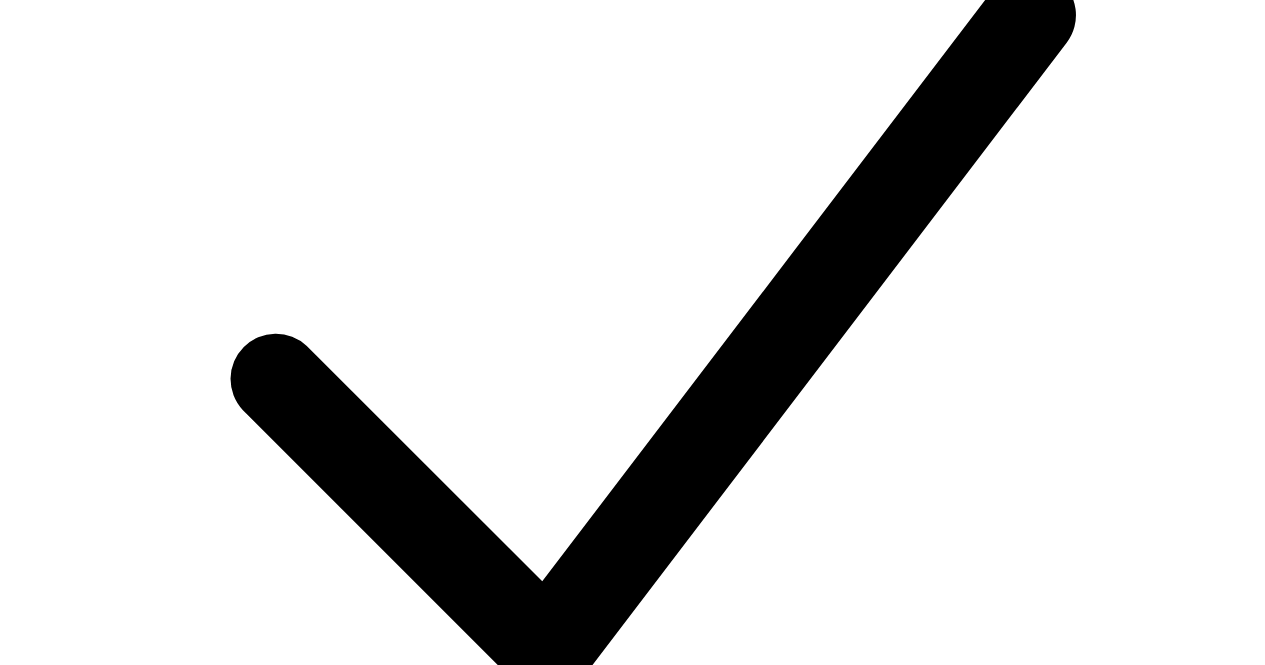 click on "Submit for Review" at bounding box center [70, 15693] 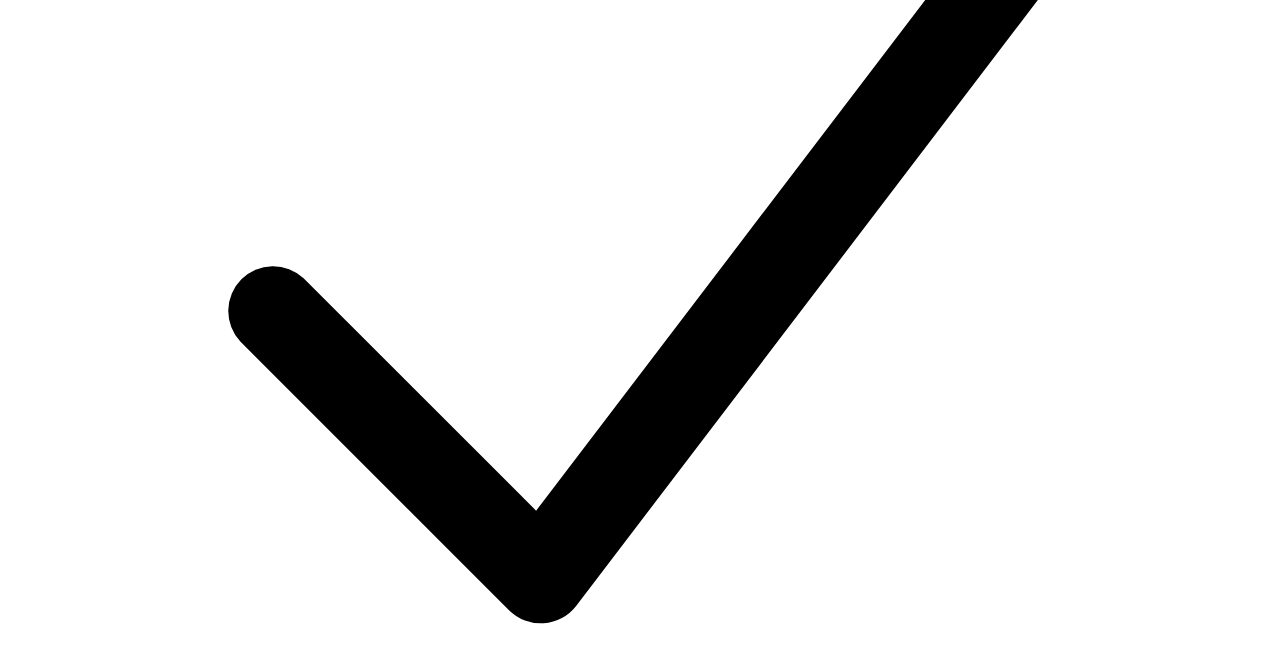 scroll, scrollTop: 5478, scrollLeft: 0, axis: vertical 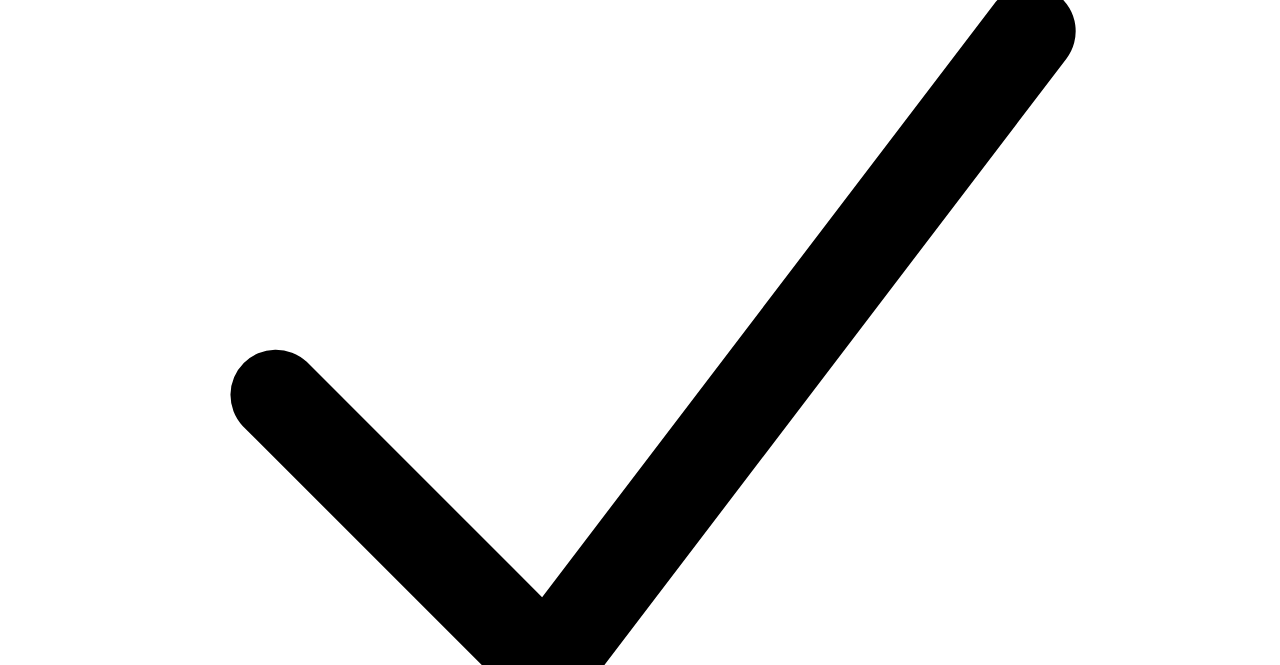 click on "OK" at bounding box center (632, 19641) 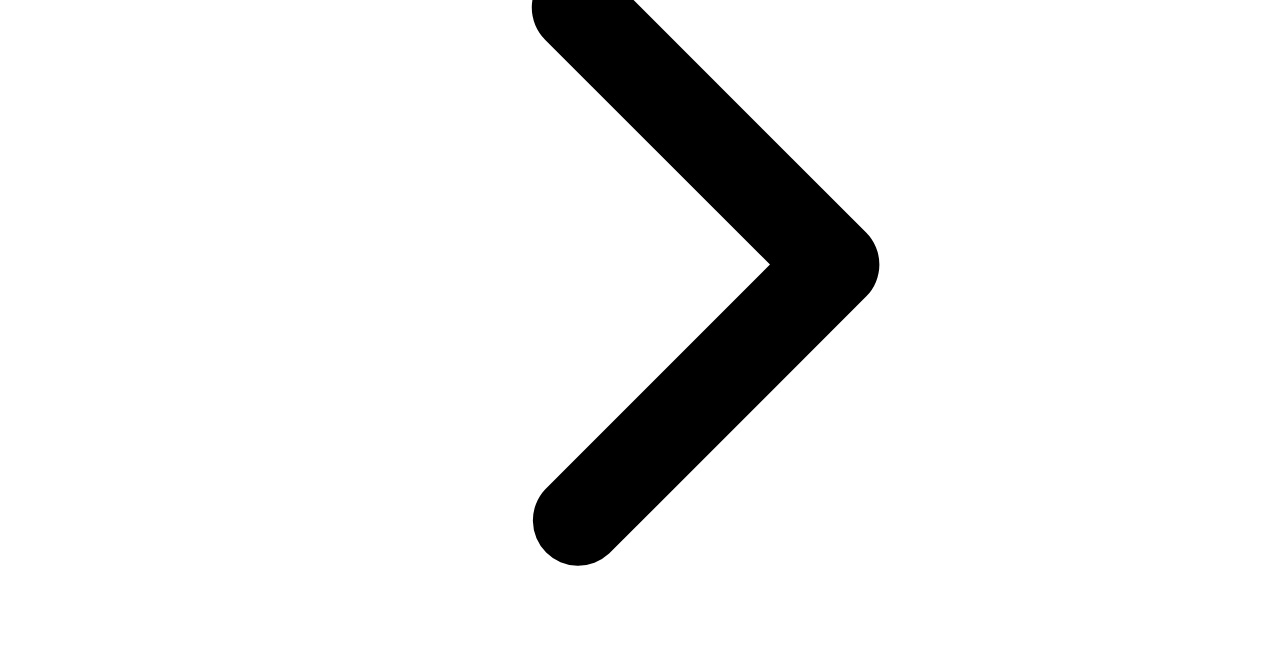 scroll, scrollTop: 400, scrollLeft: 0, axis: vertical 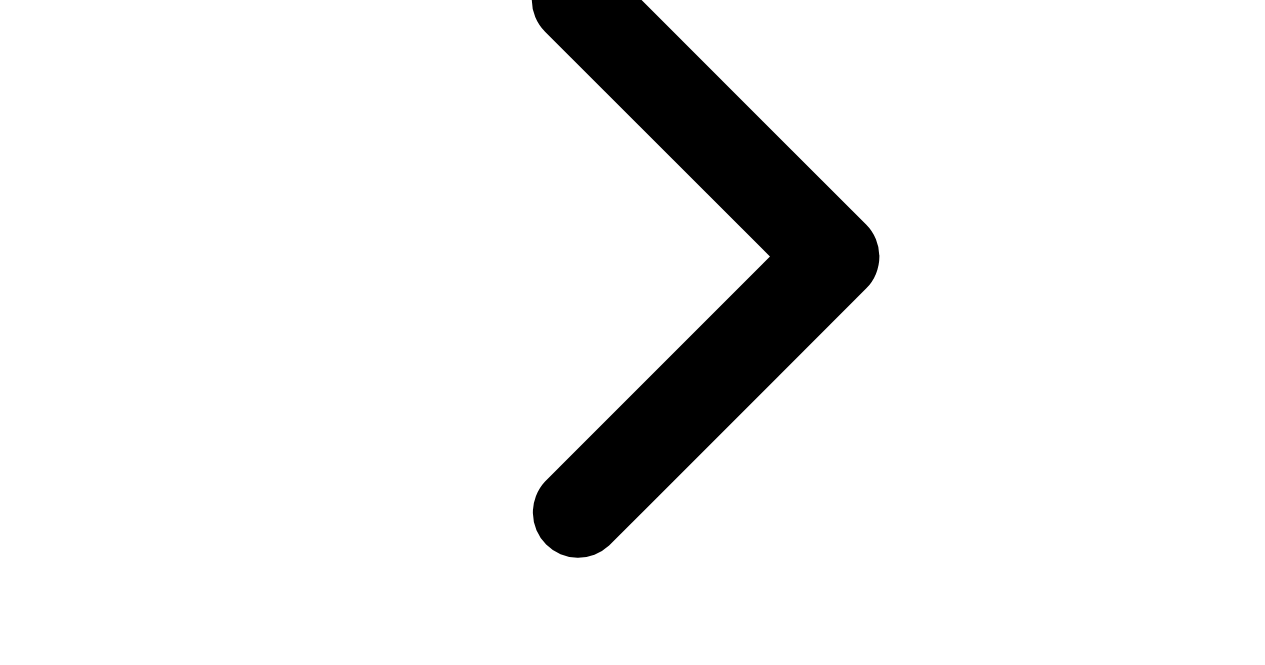 click on "[DATE]" at bounding box center [299, 3289] 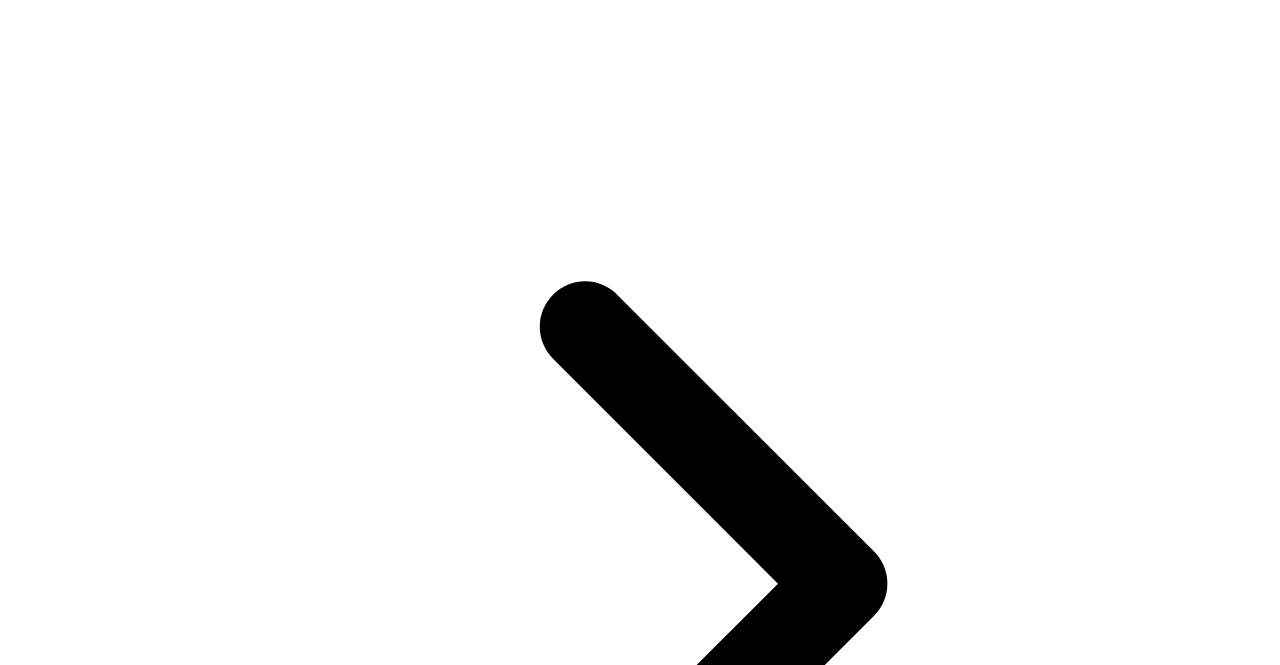 scroll, scrollTop: 100, scrollLeft: 0, axis: vertical 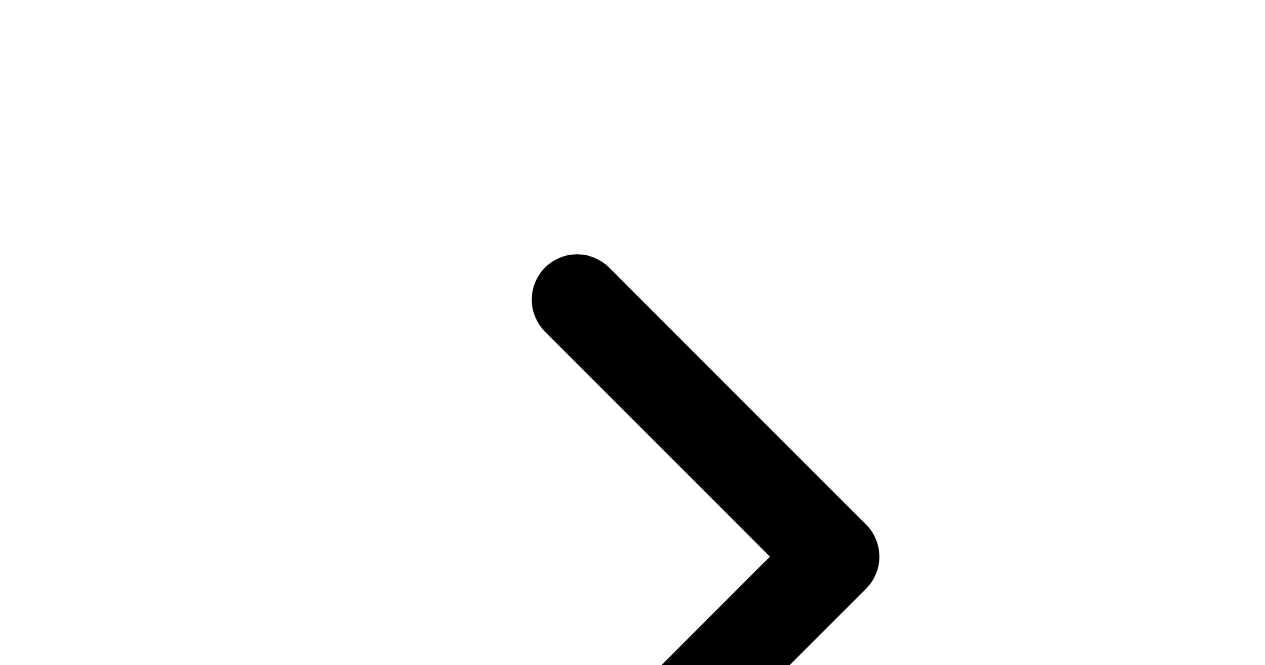 click at bounding box center [16, 2514] 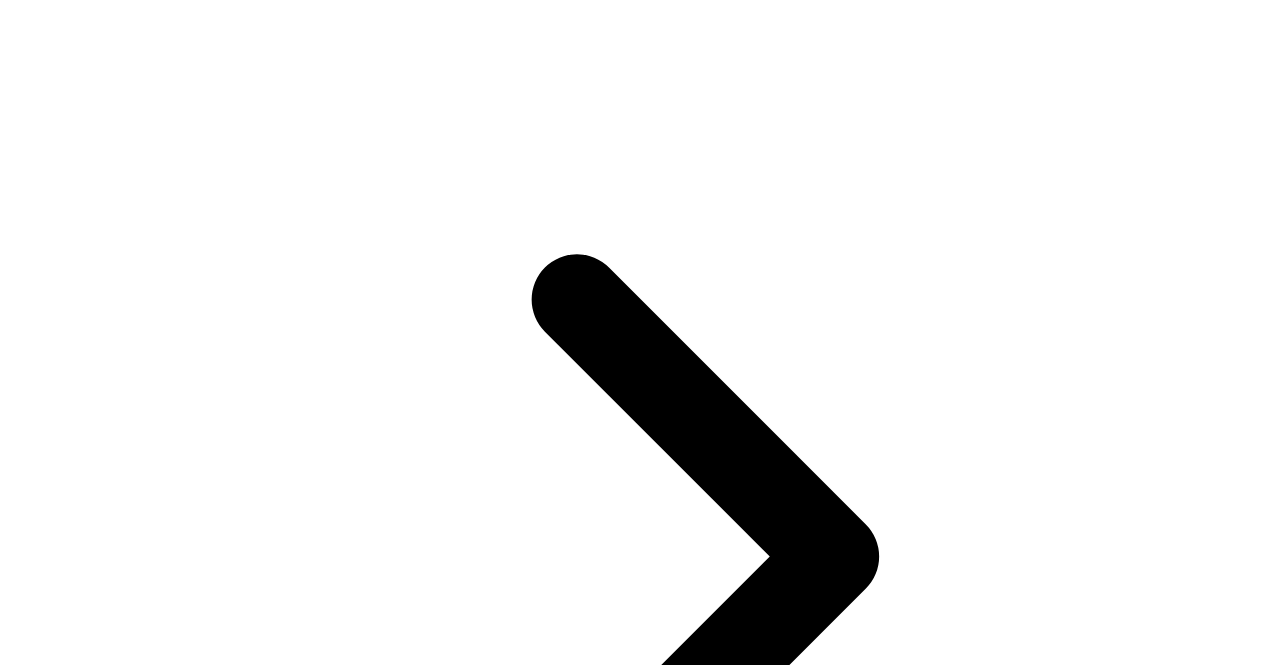 click on "Edit" at bounding box center [27, 2617] 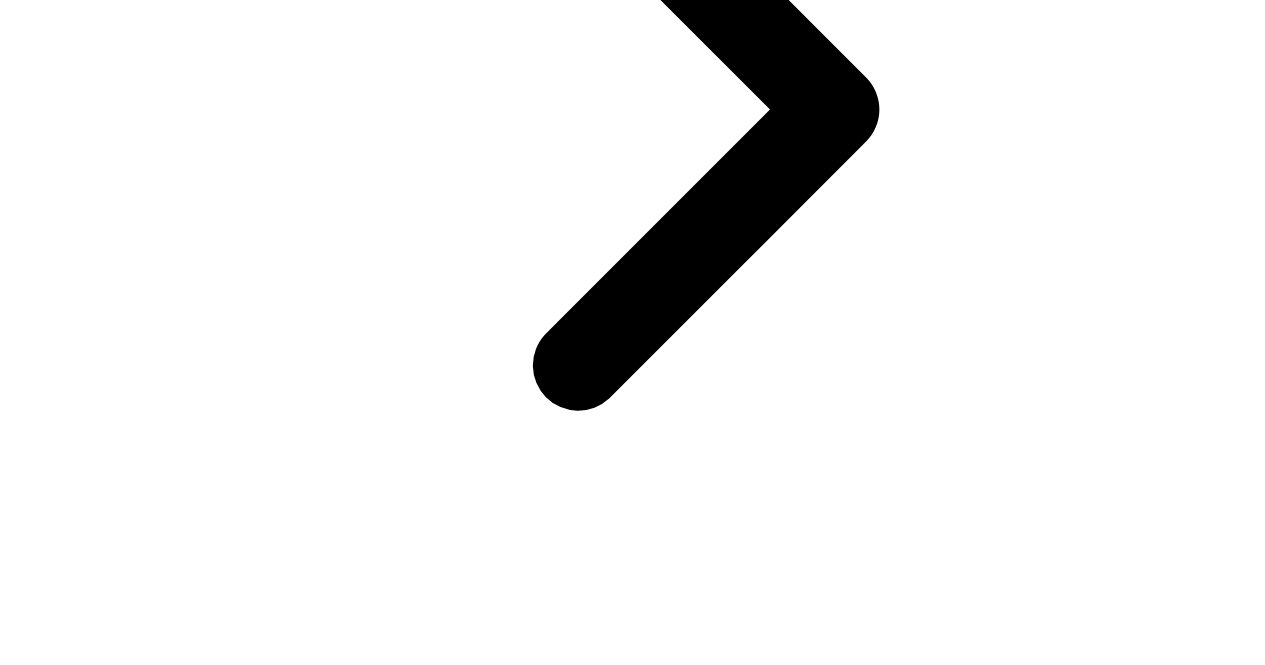 scroll, scrollTop: 1800, scrollLeft: 0, axis: vertical 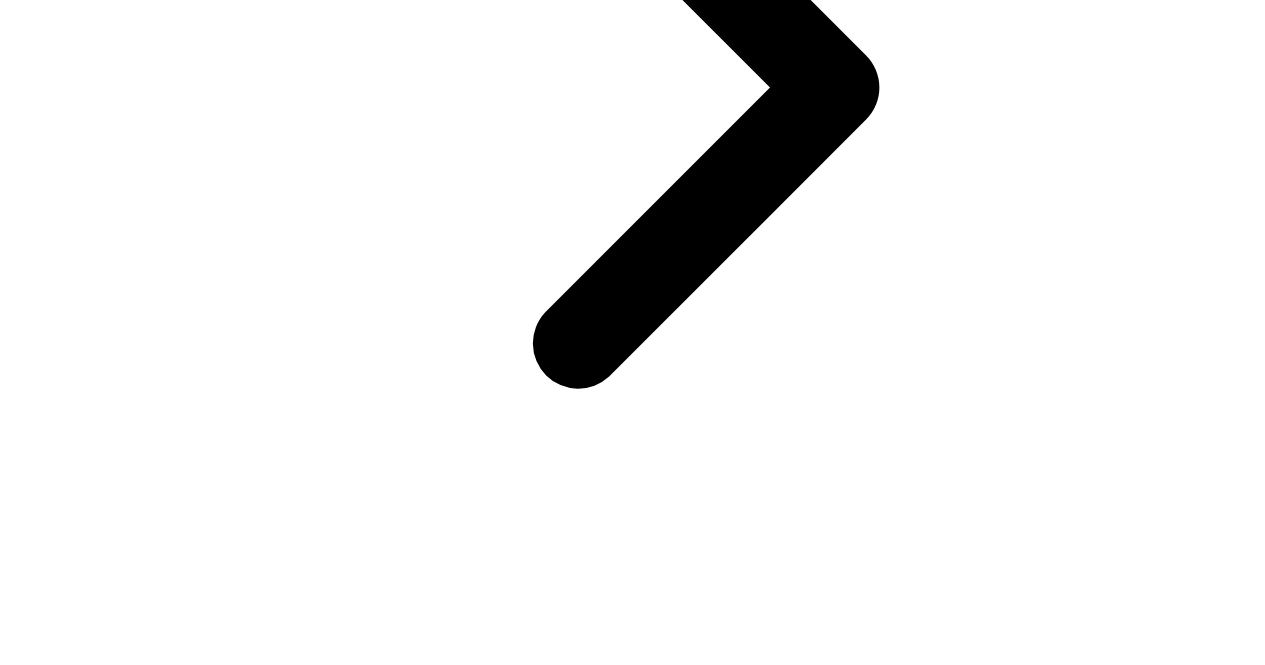click on "**" at bounding box center (79, 14563) 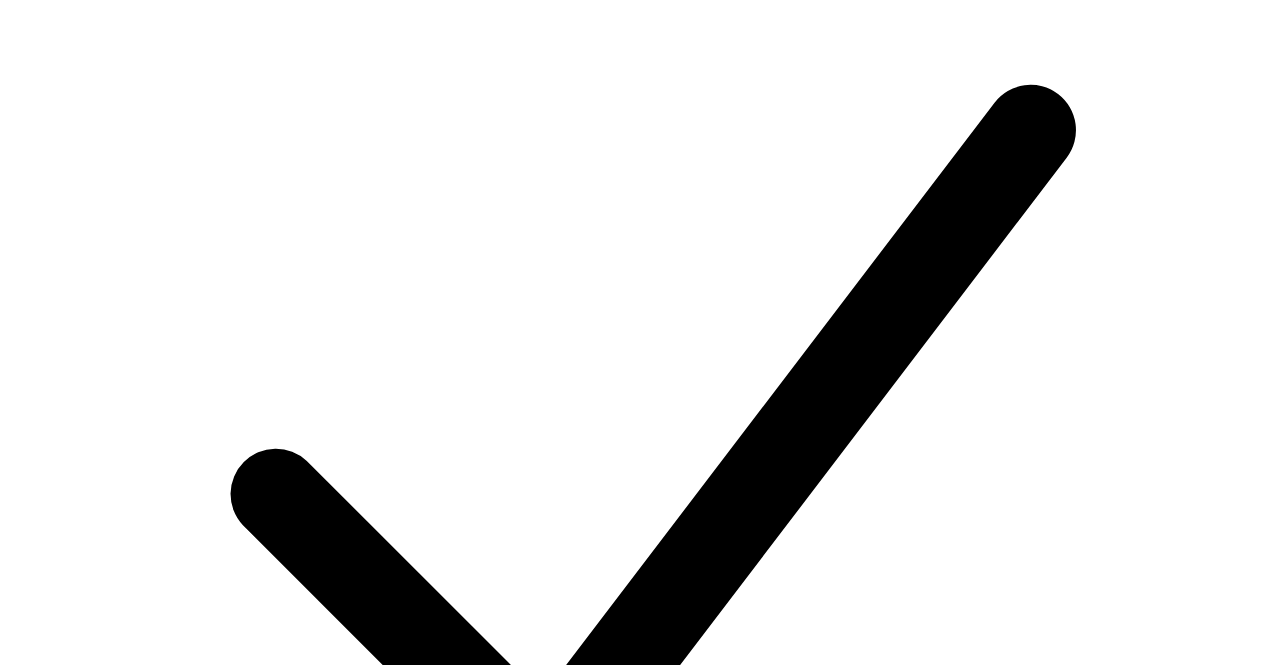 scroll, scrollTop: 5438, scrollLeft: 0, axis: vertical 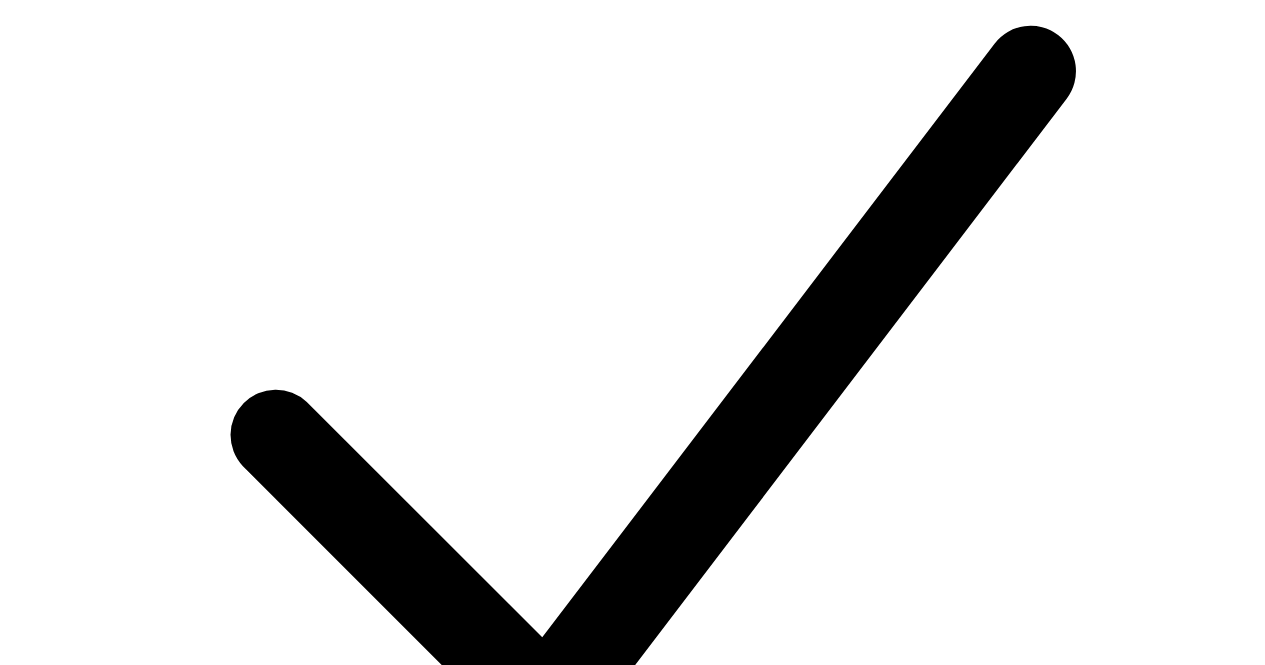 click on "Submit for Review" at bounding box center [70, 15656] 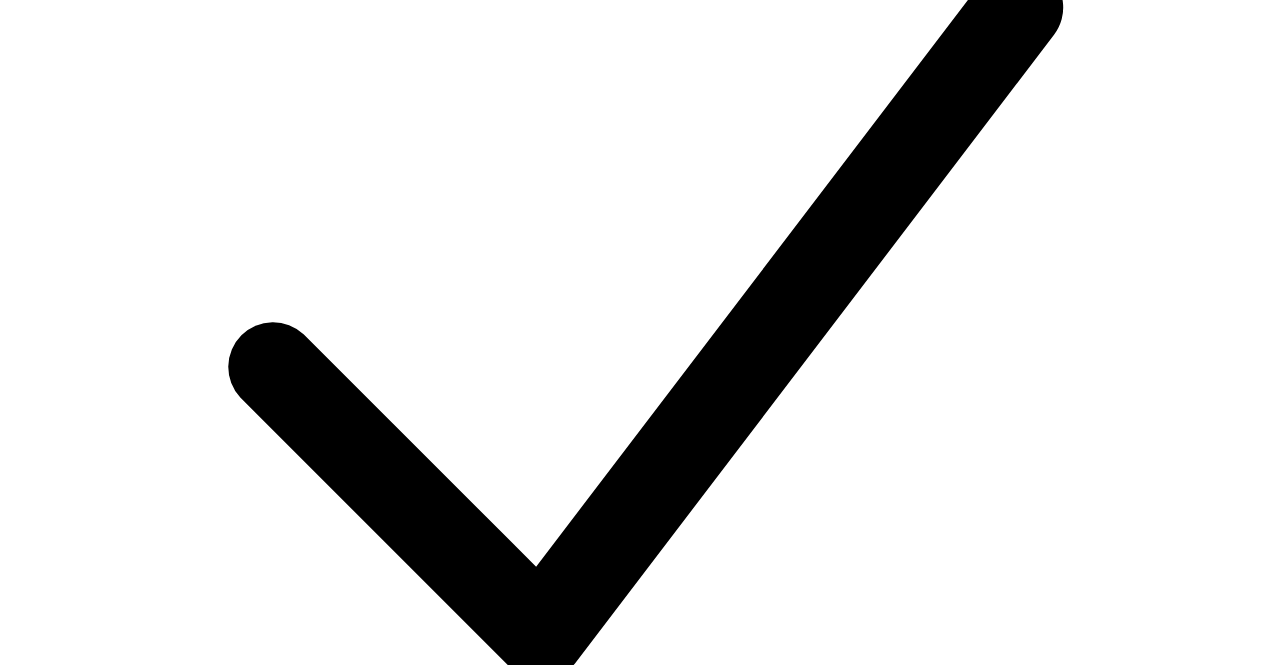 scroll, scrollTop: 5422, scrollLeft: 0, axis: vertical 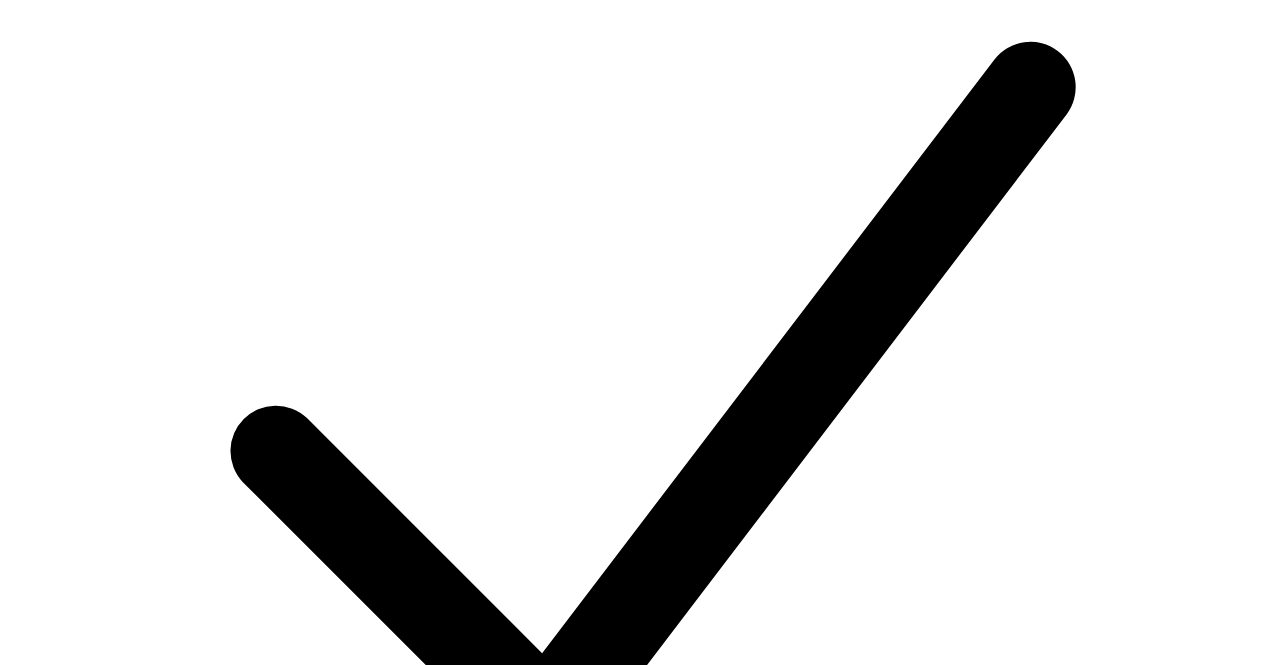 click on "OK" at bounding box center (25, 19605) 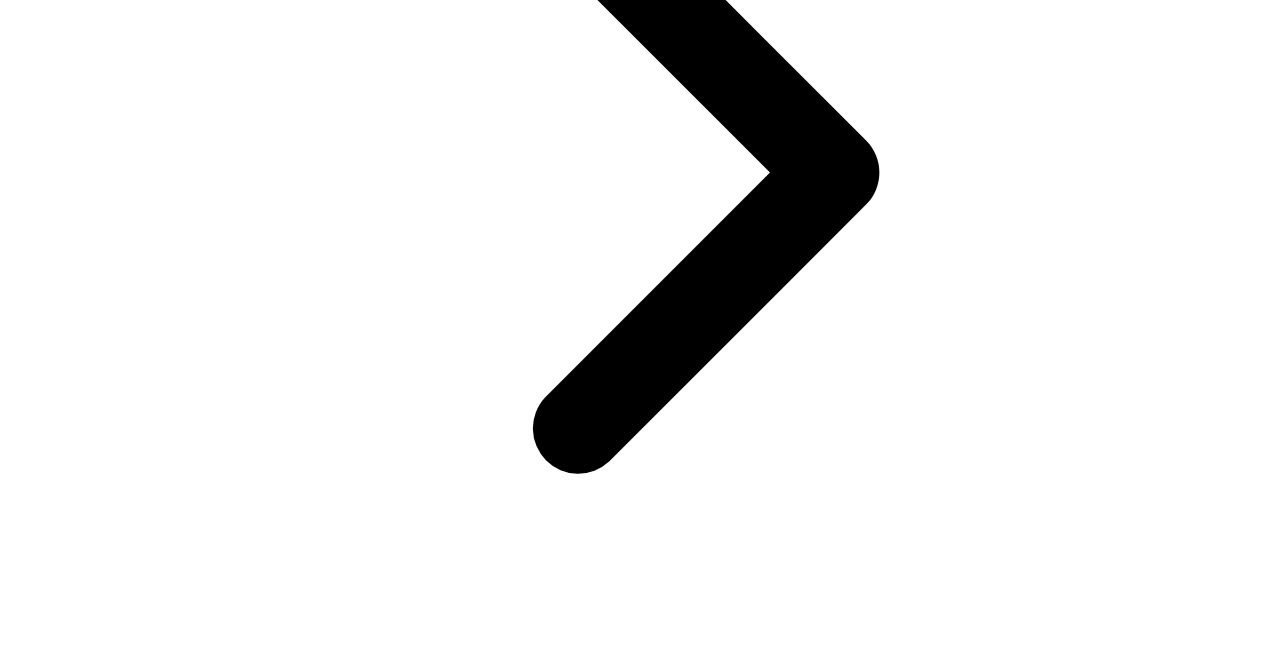 scroll, scrollTop: 458, scrollLeft: 0, axis: vertical 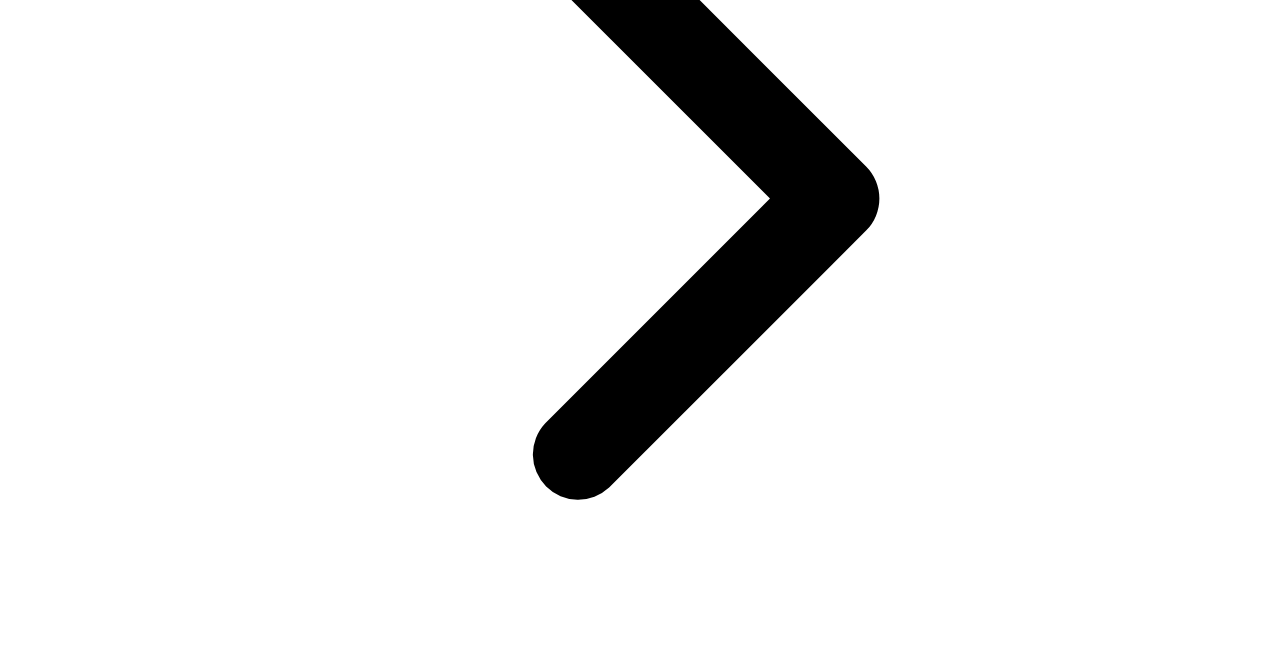 click on "Version 9" at bounding box center [115, 3256] 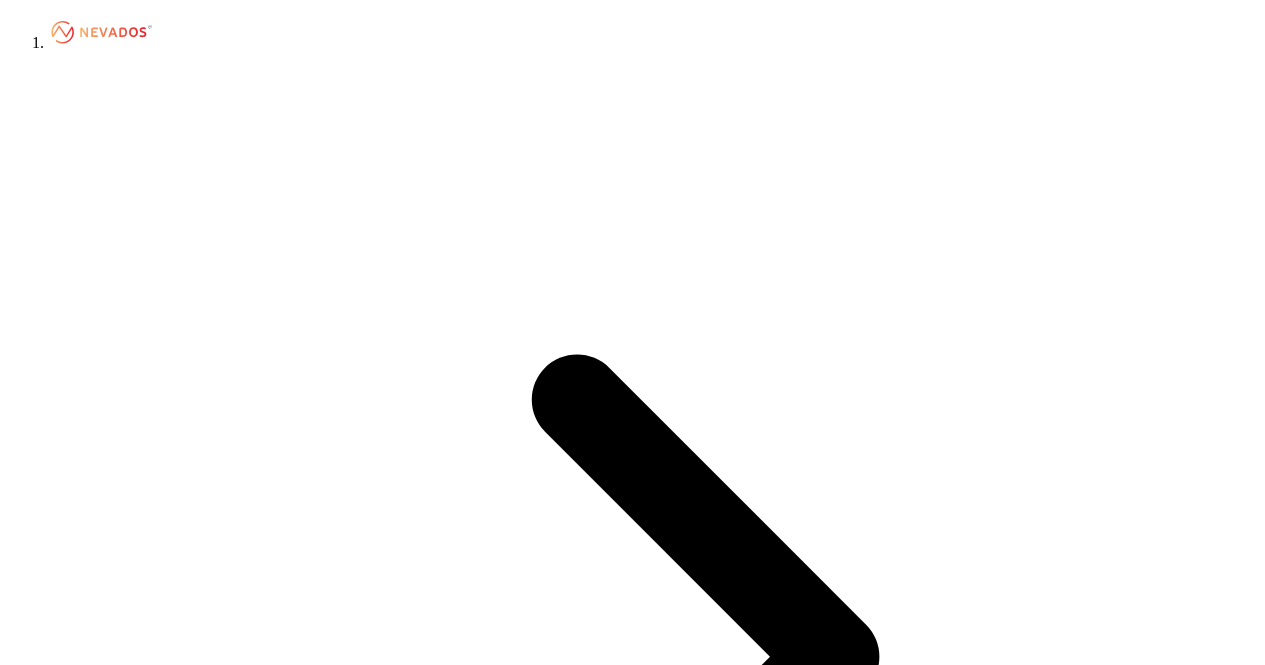 click on "[CITY]" at bounding box center (72, 2504) 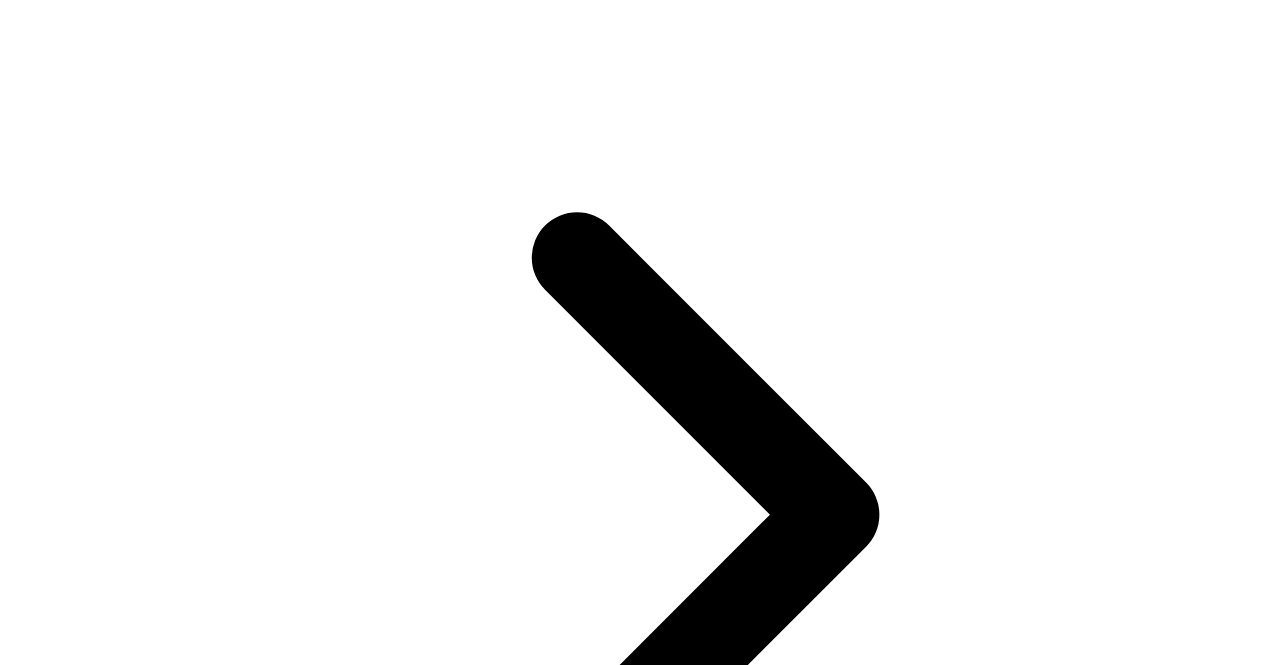 scroll, scrollTop: 200, scrollLeft: 0, axis: vertical 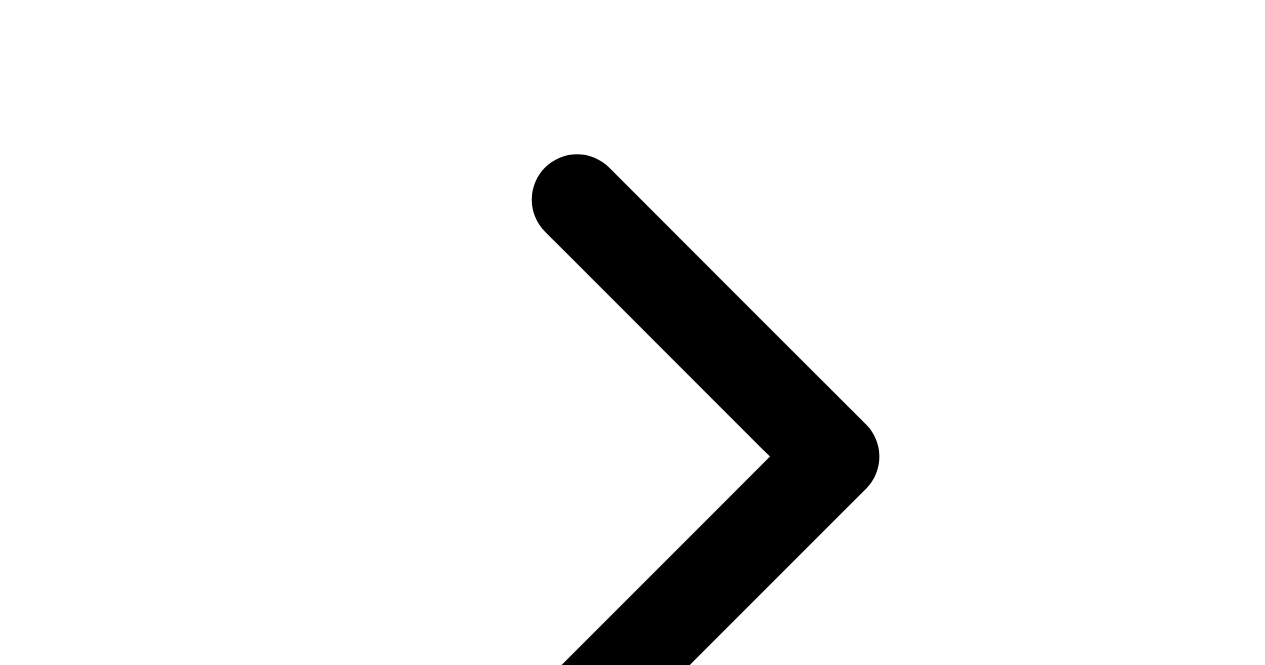 click on "Version 10" at bounding box center (115, 3489) 